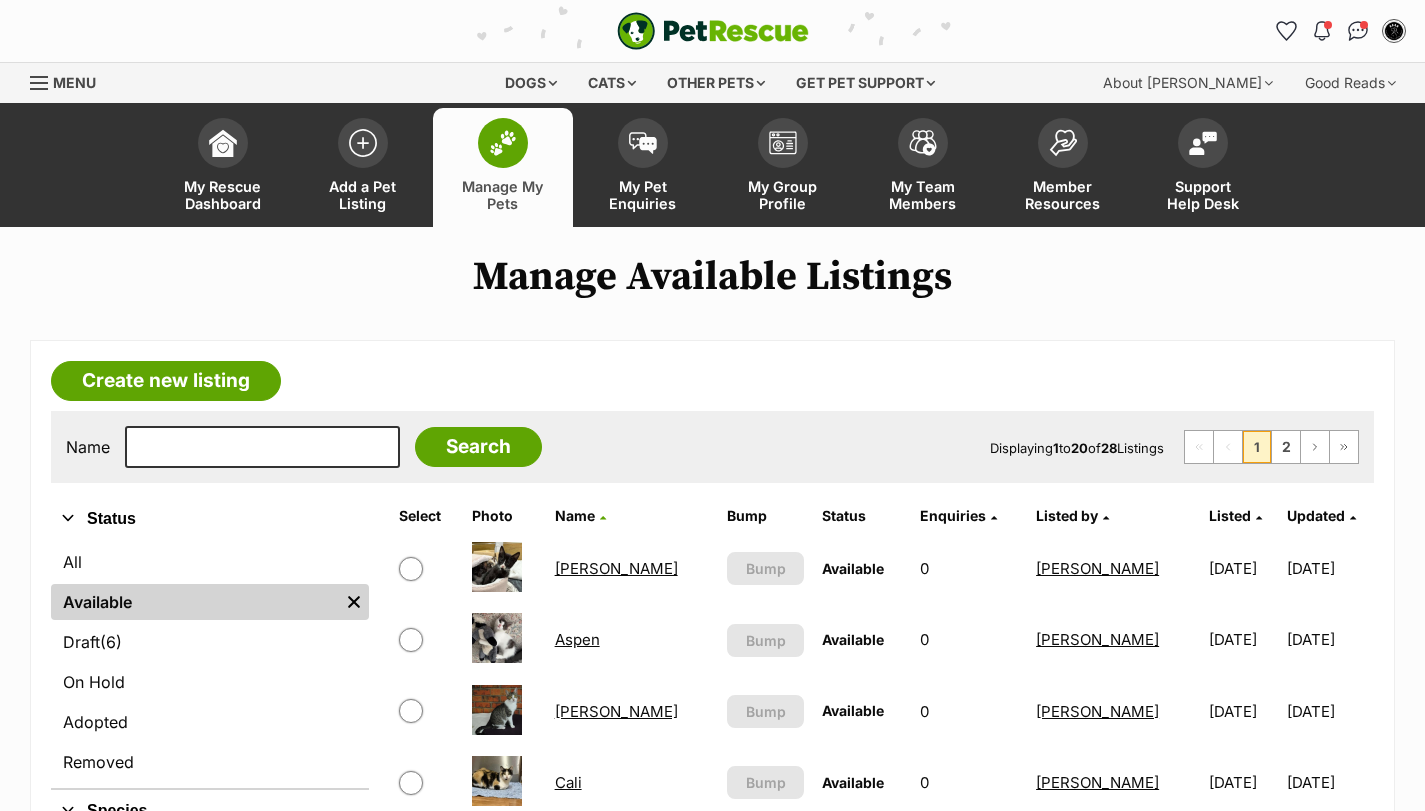 scroll, scrollTop: 267, scrollLeft: 0, axis: vertical 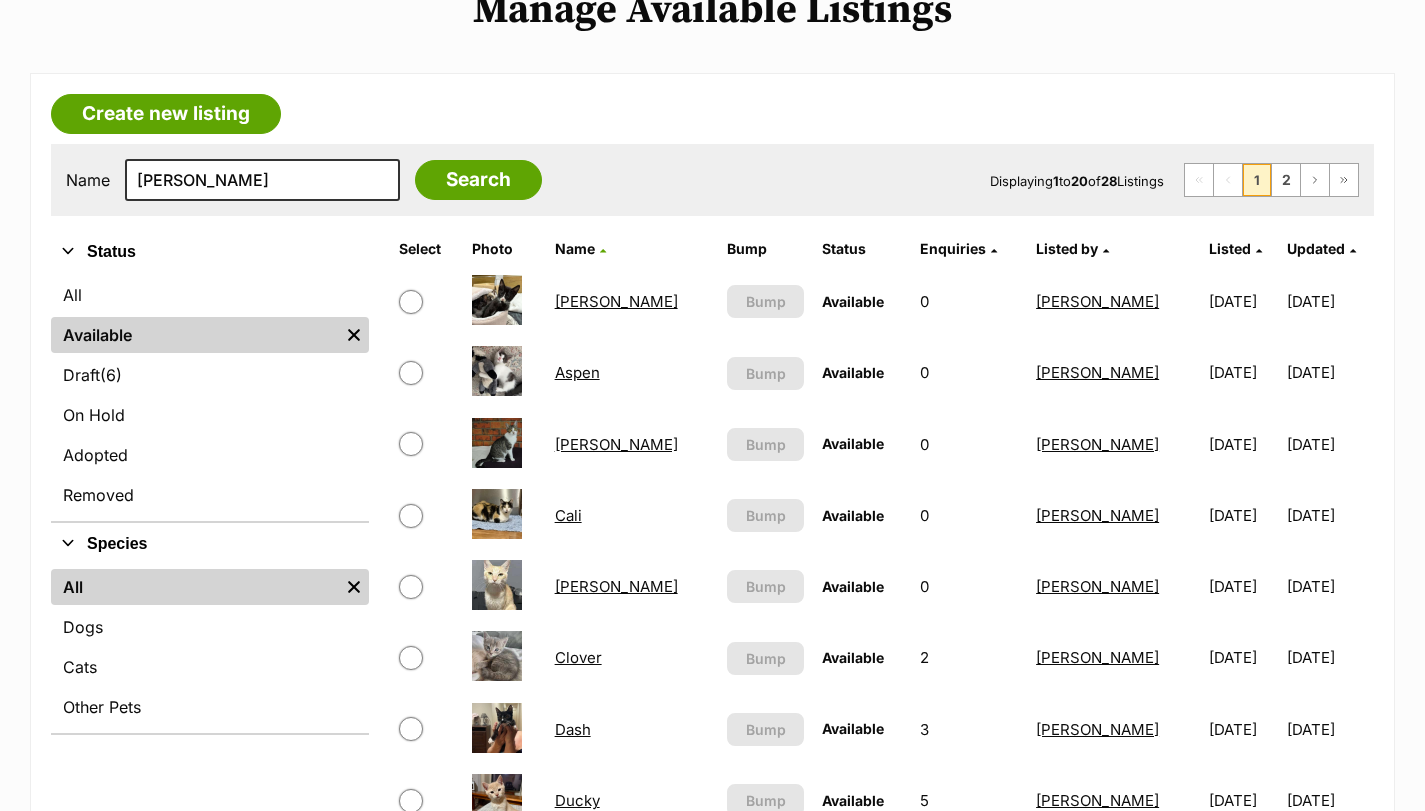 type on "[PERSON_NAME]" 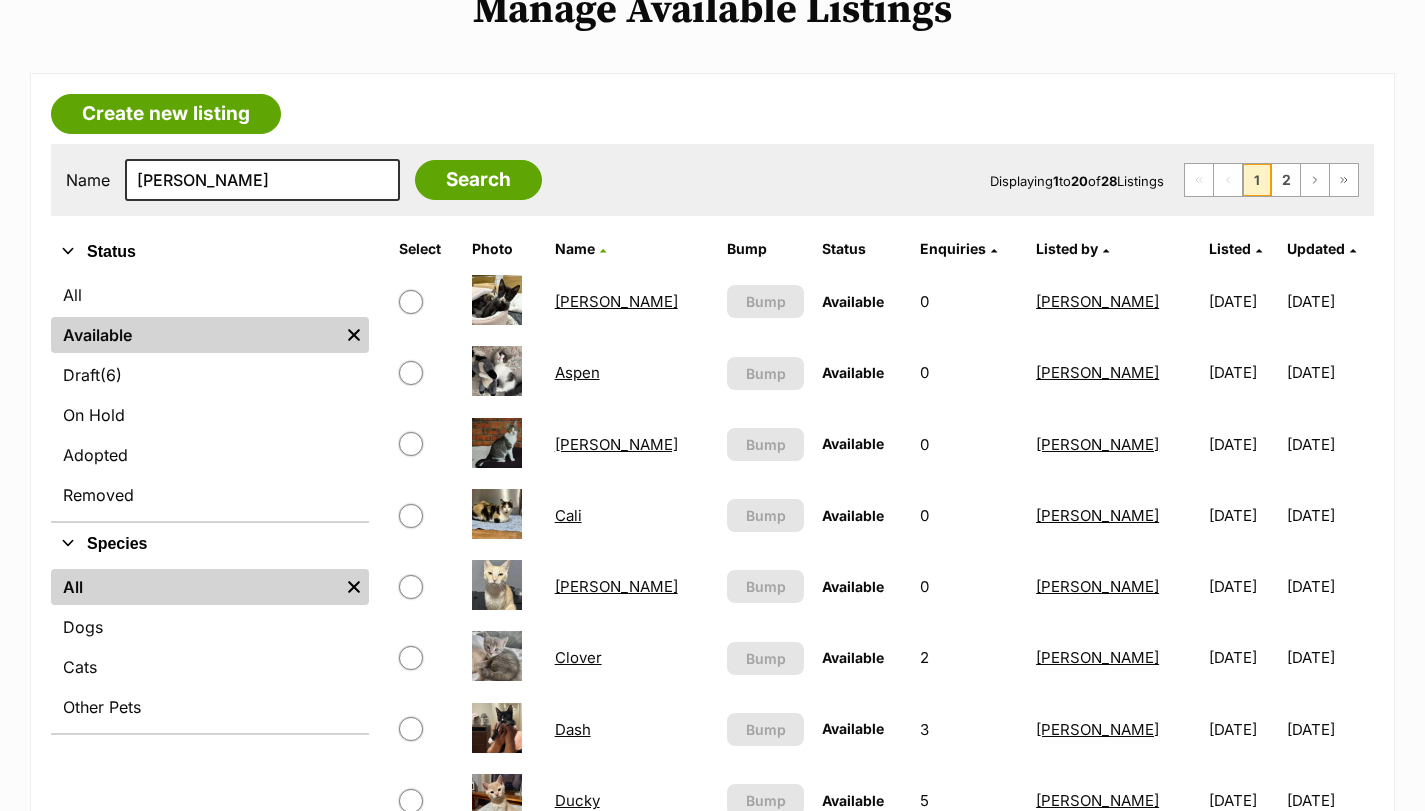 click on "Search" at bounding box center [478, 180] 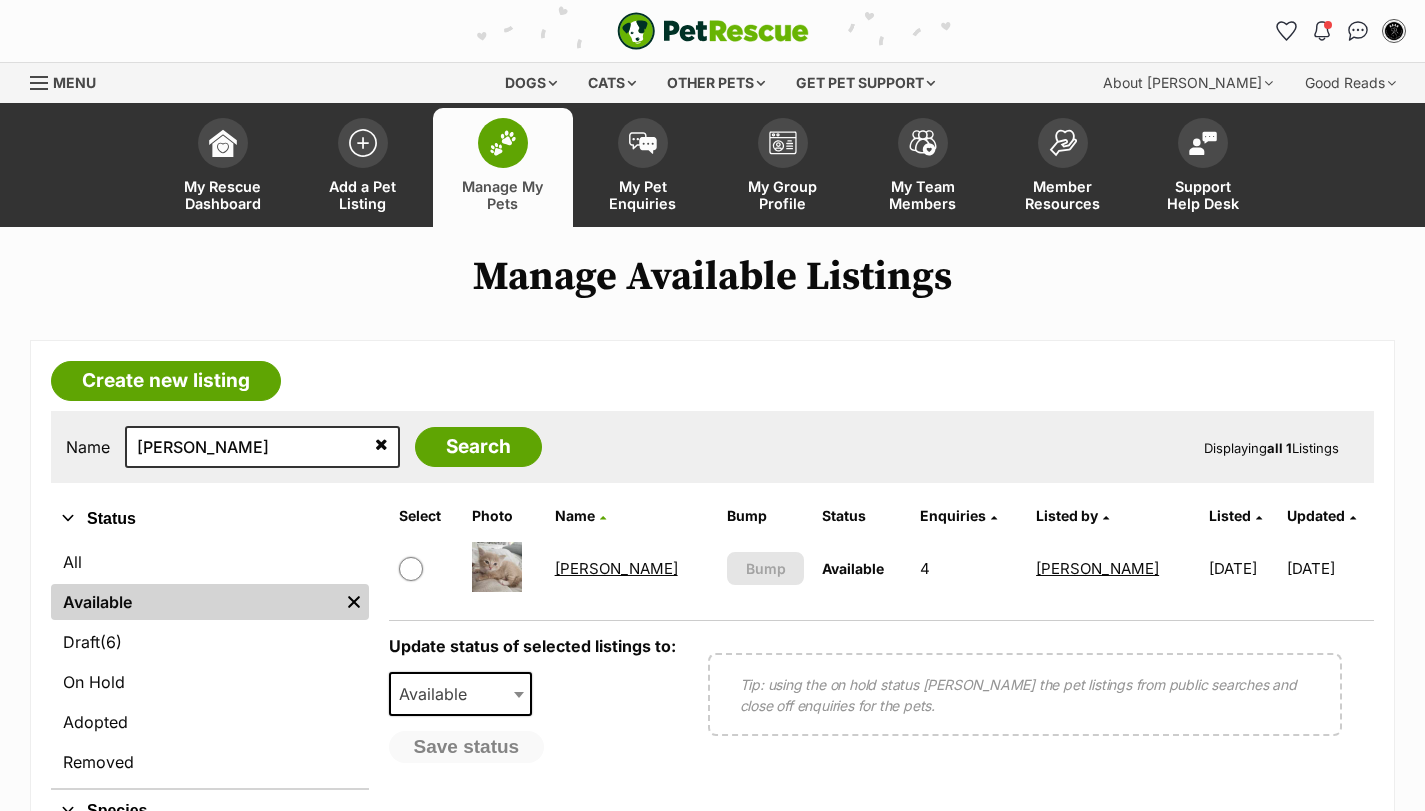 scroll, scrollTop: 0, scrollLeft: 0, axis: both 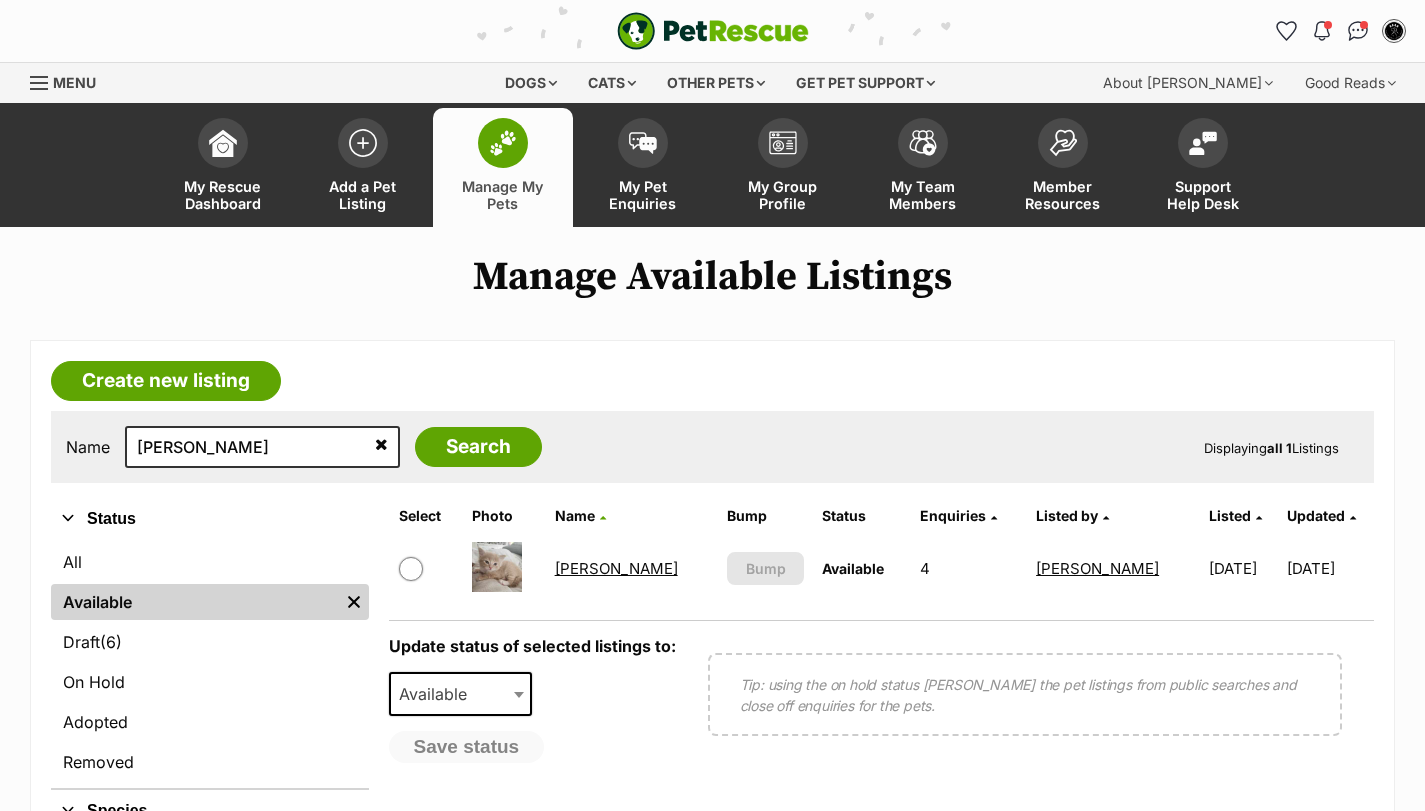 click on "[PERSON_NAME]" at bounding box center (616, 568) 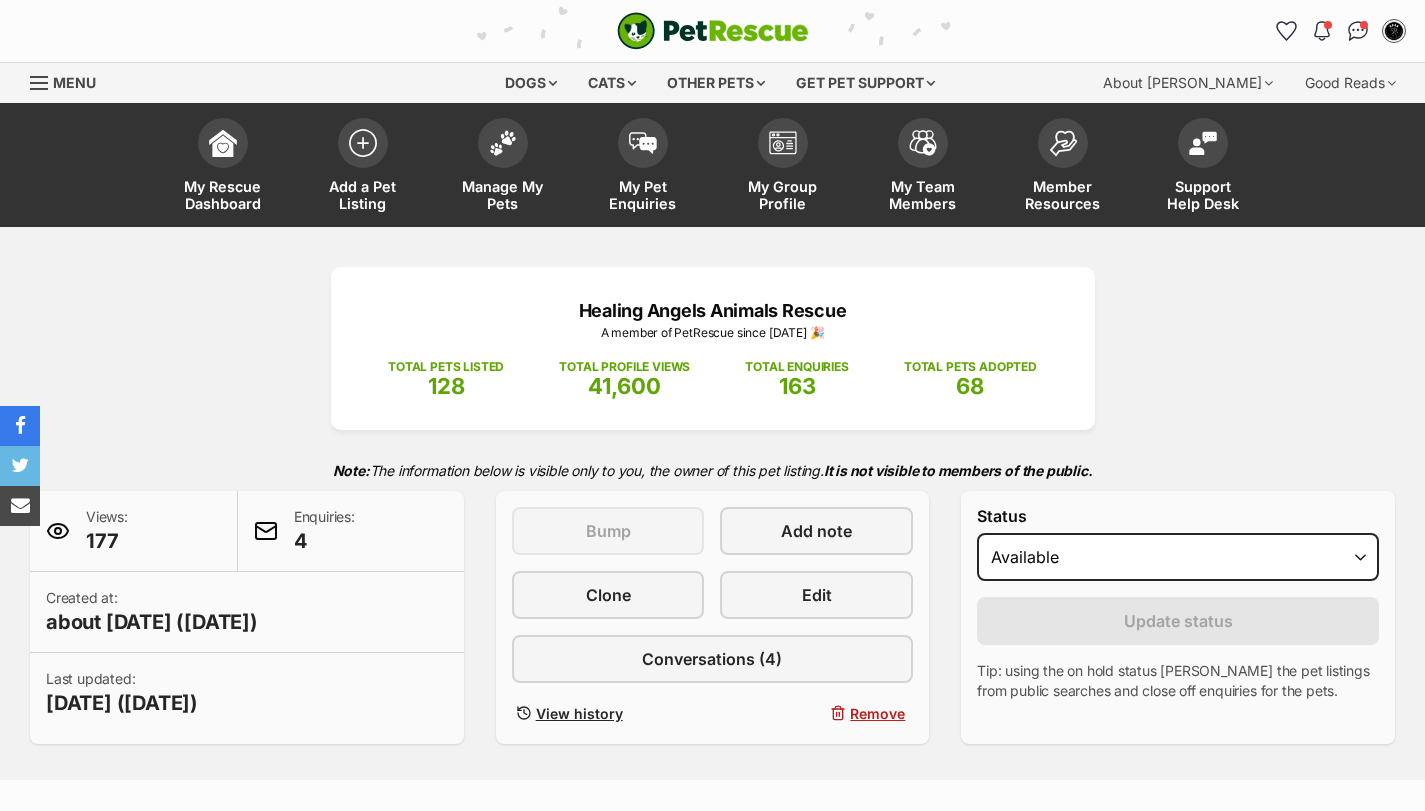 scroll, scrollTop: 0, scrollLeft: 0, axis: both 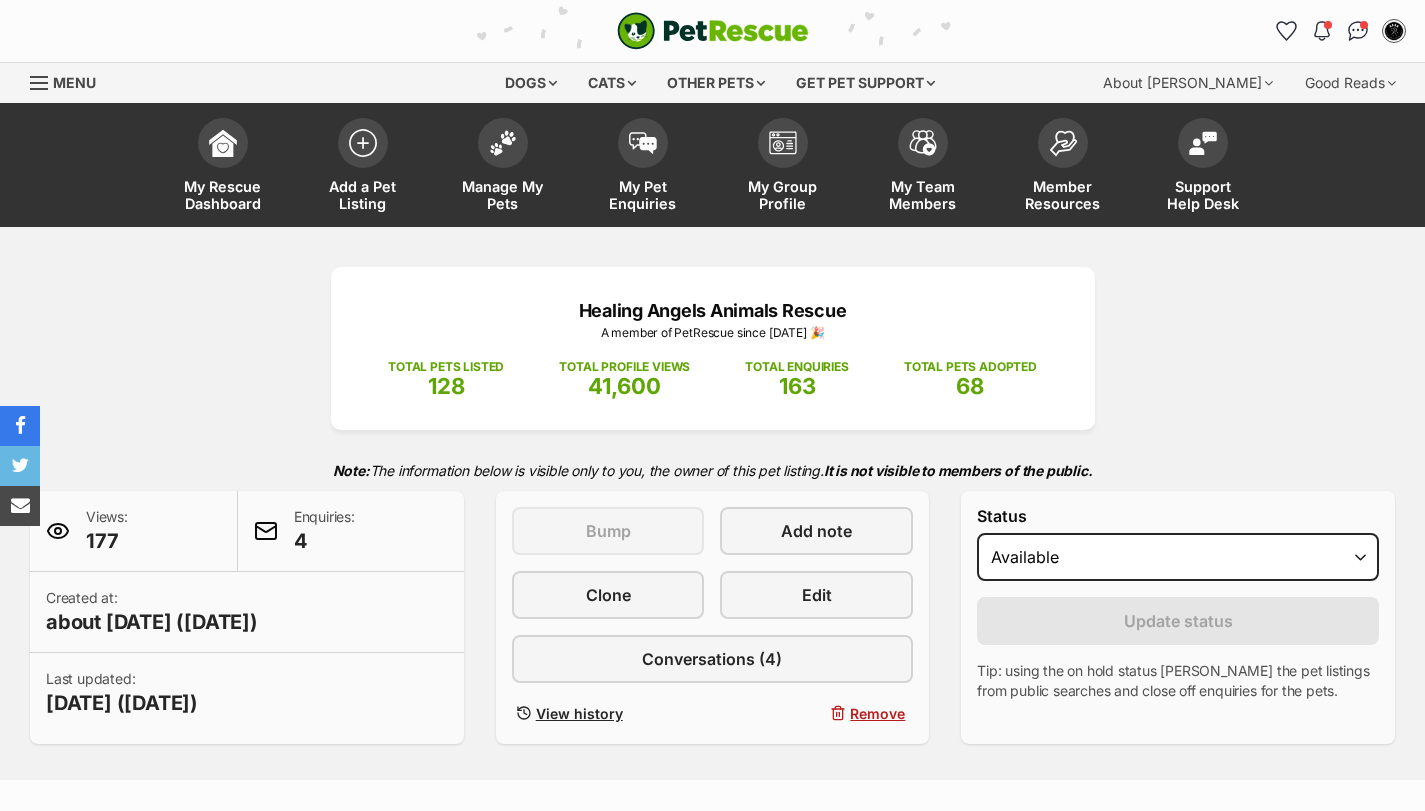 select on "on_hold" 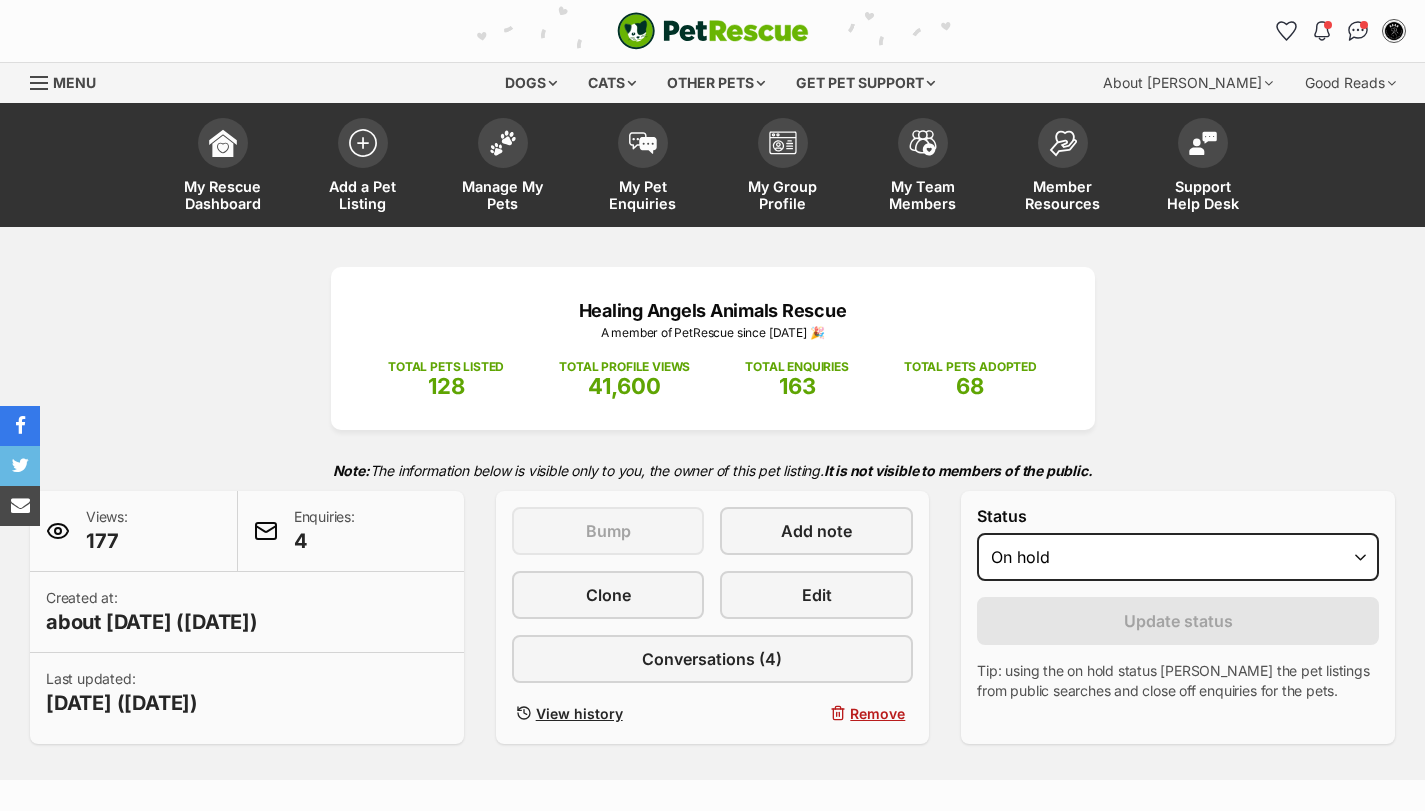 click on "Draft - not available as listing has enquires
Available
On hold
Adopted" at bounding box center [1178, 557] 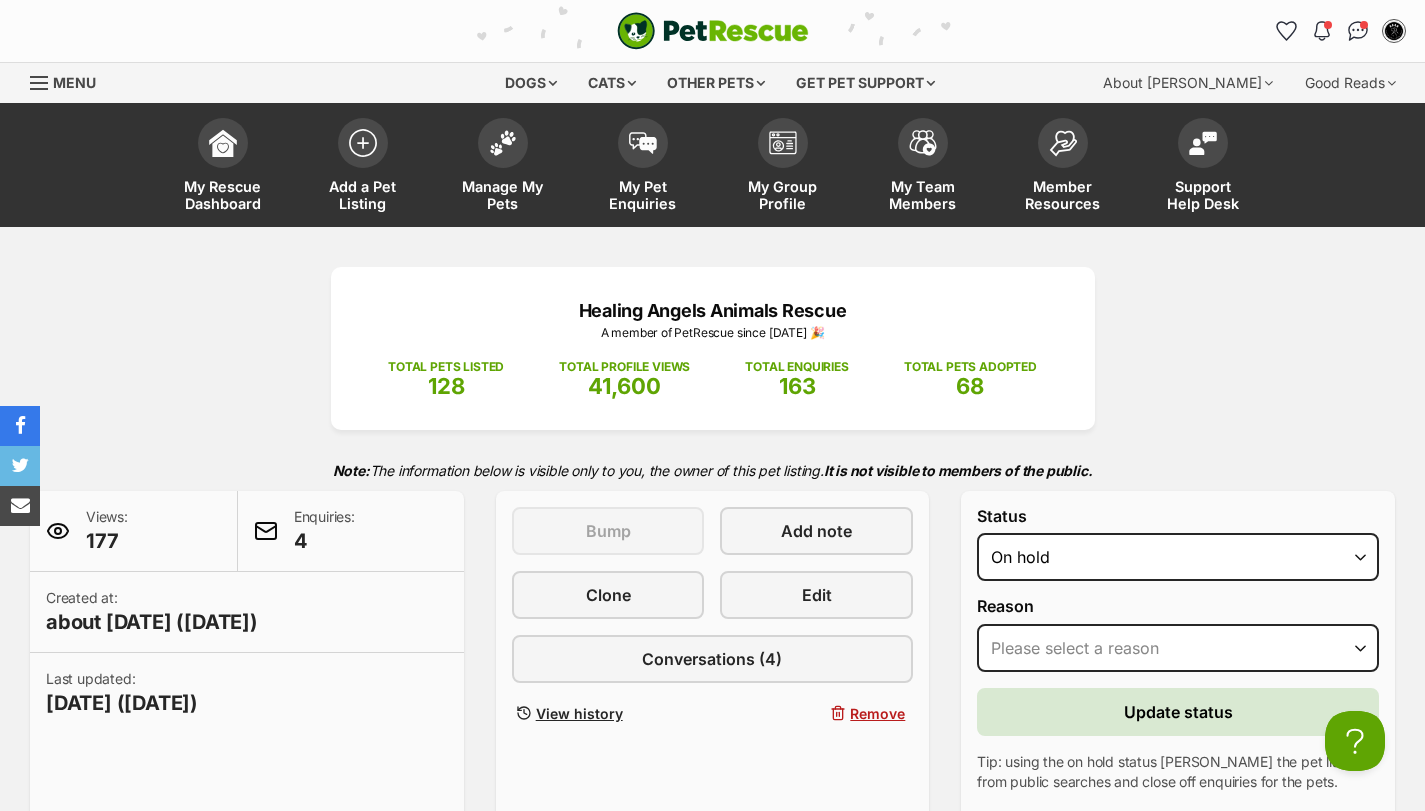 scroll, scrollTop: 0, scrollLeft: 0, axis: both 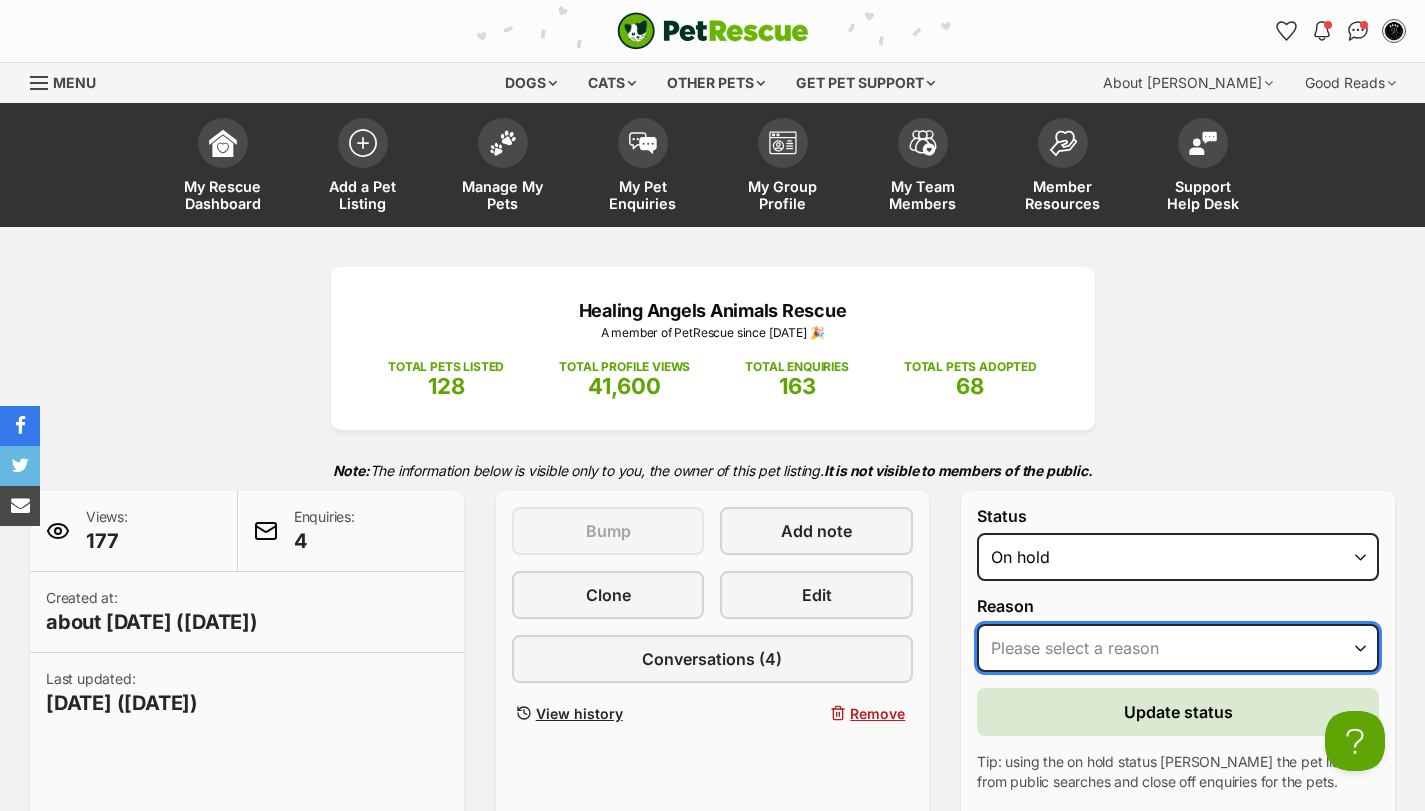 click on "Please select a reason
Medical reasons
Reviewing applications
Adoption pending
Other" at bounding box center [1178, 648] 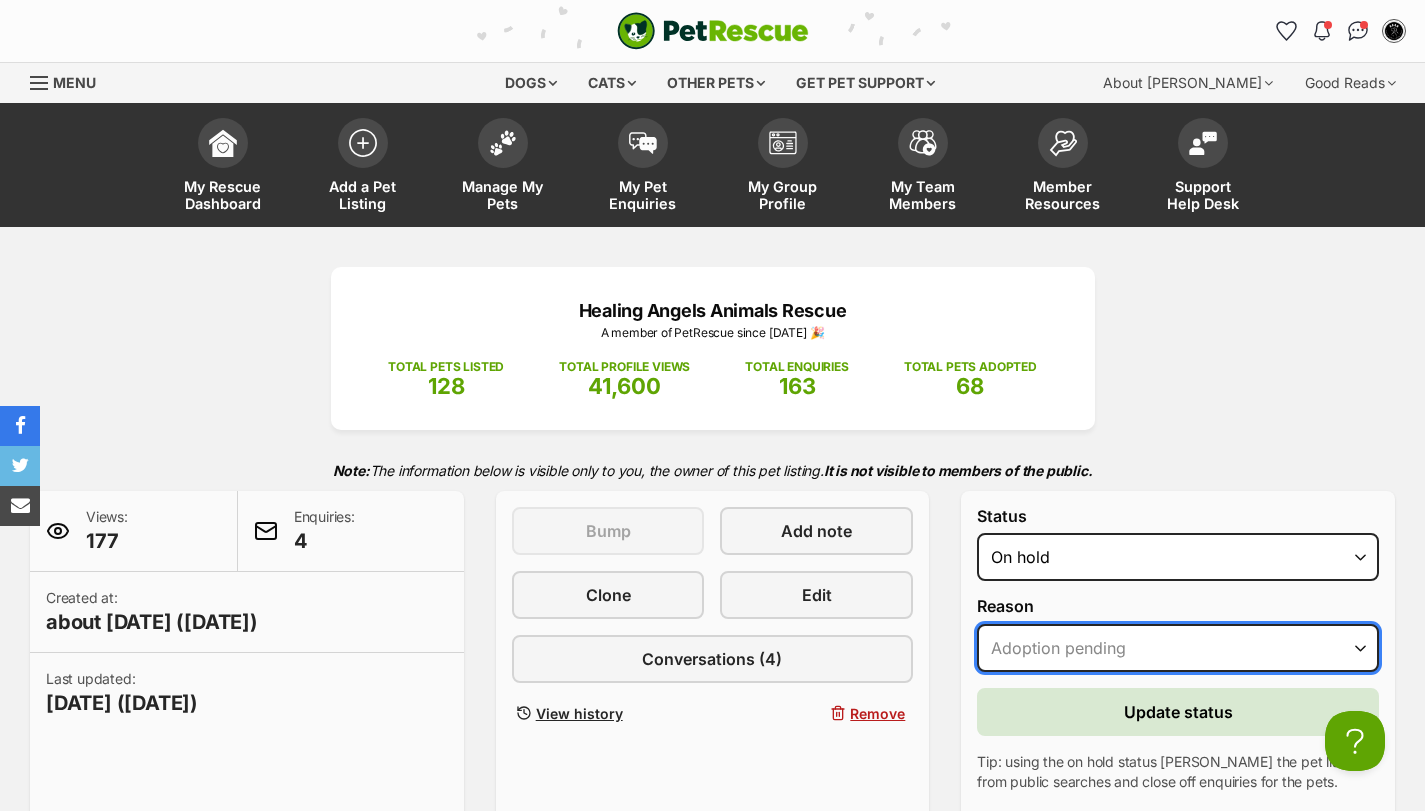 click on "Please select a reason
Medical reasons
Reviewing applications
Adoption pending
Other" at bounding box center (1178, 648) 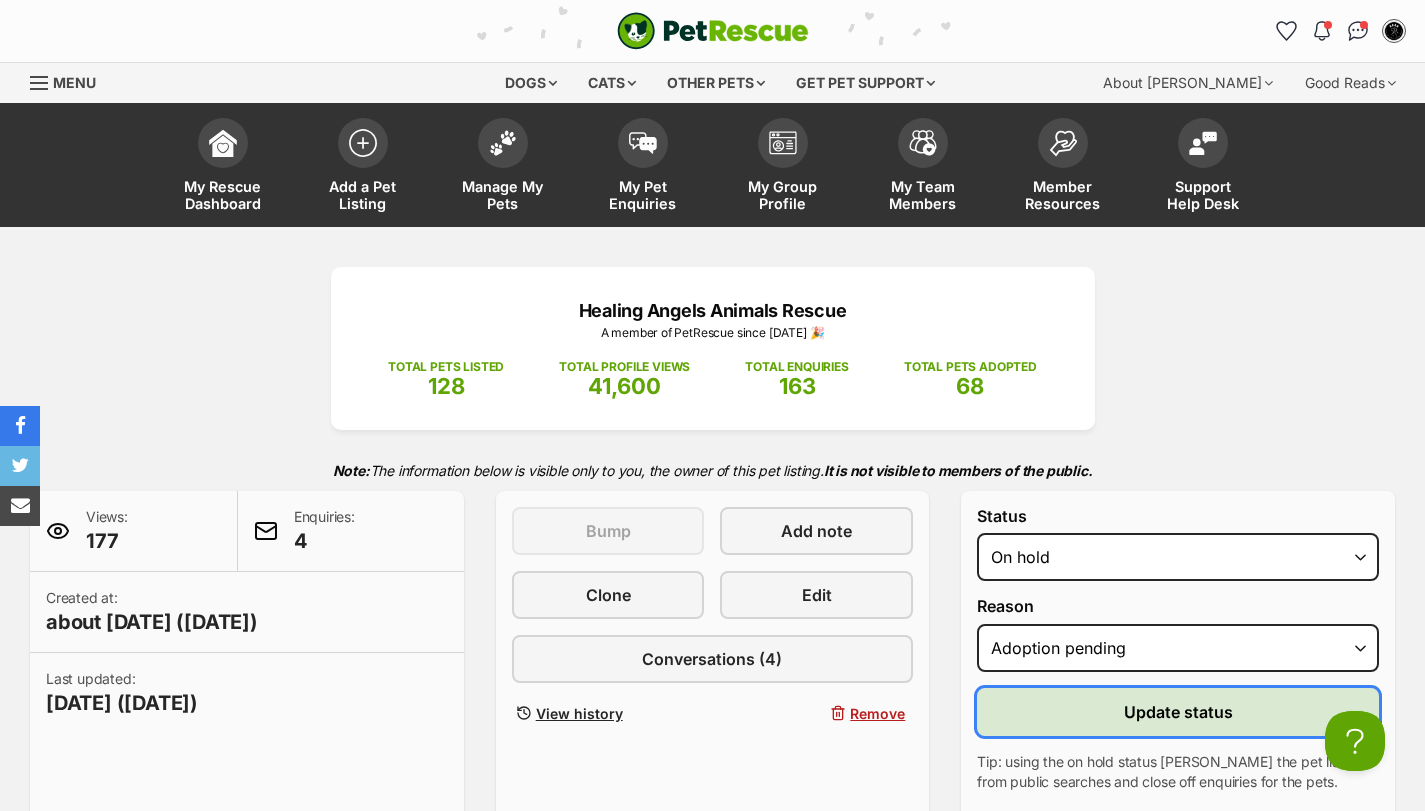 click on "Update status" at bounding box center (1178, 712) 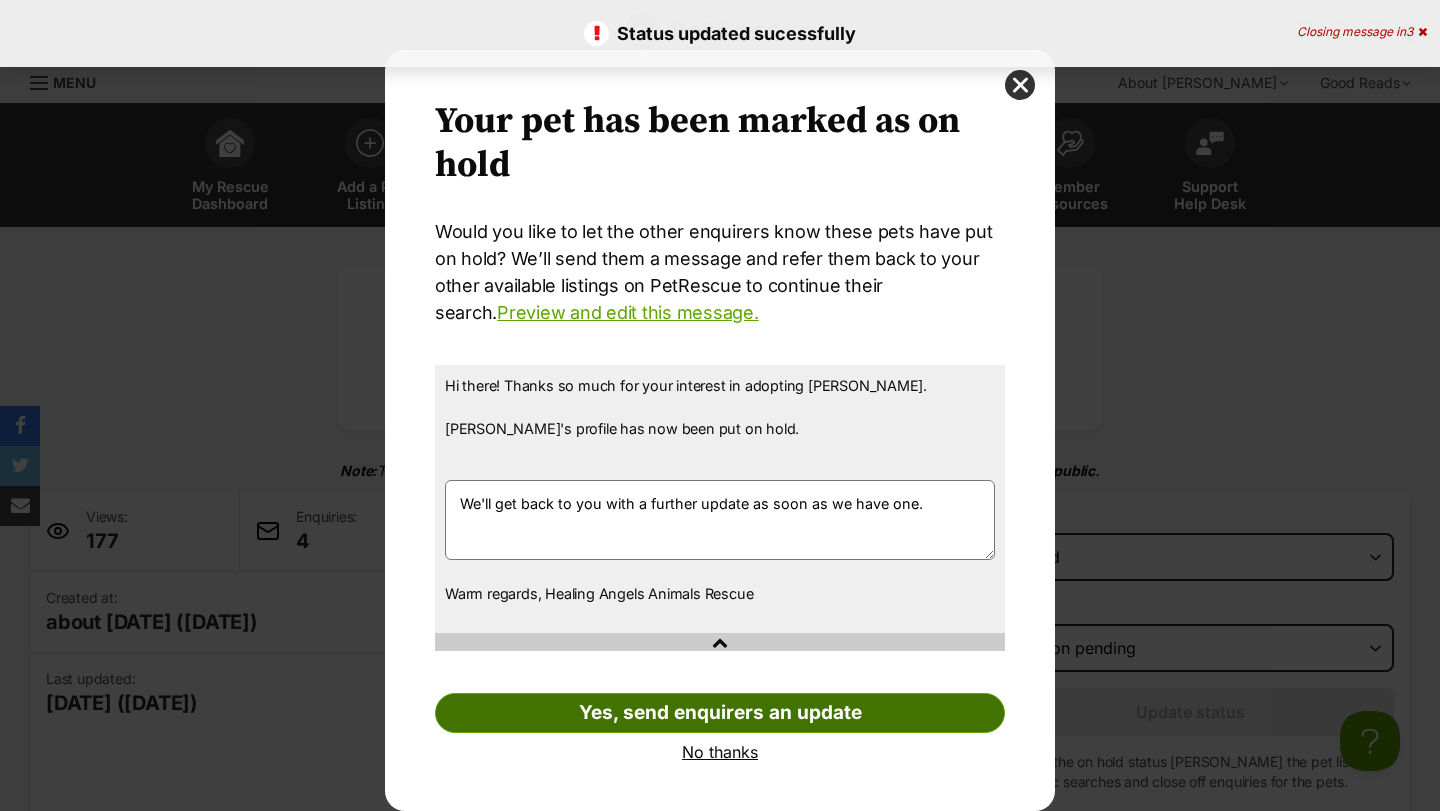 click on "Yes, send enquirers an update" at bounding box center [720, 713] 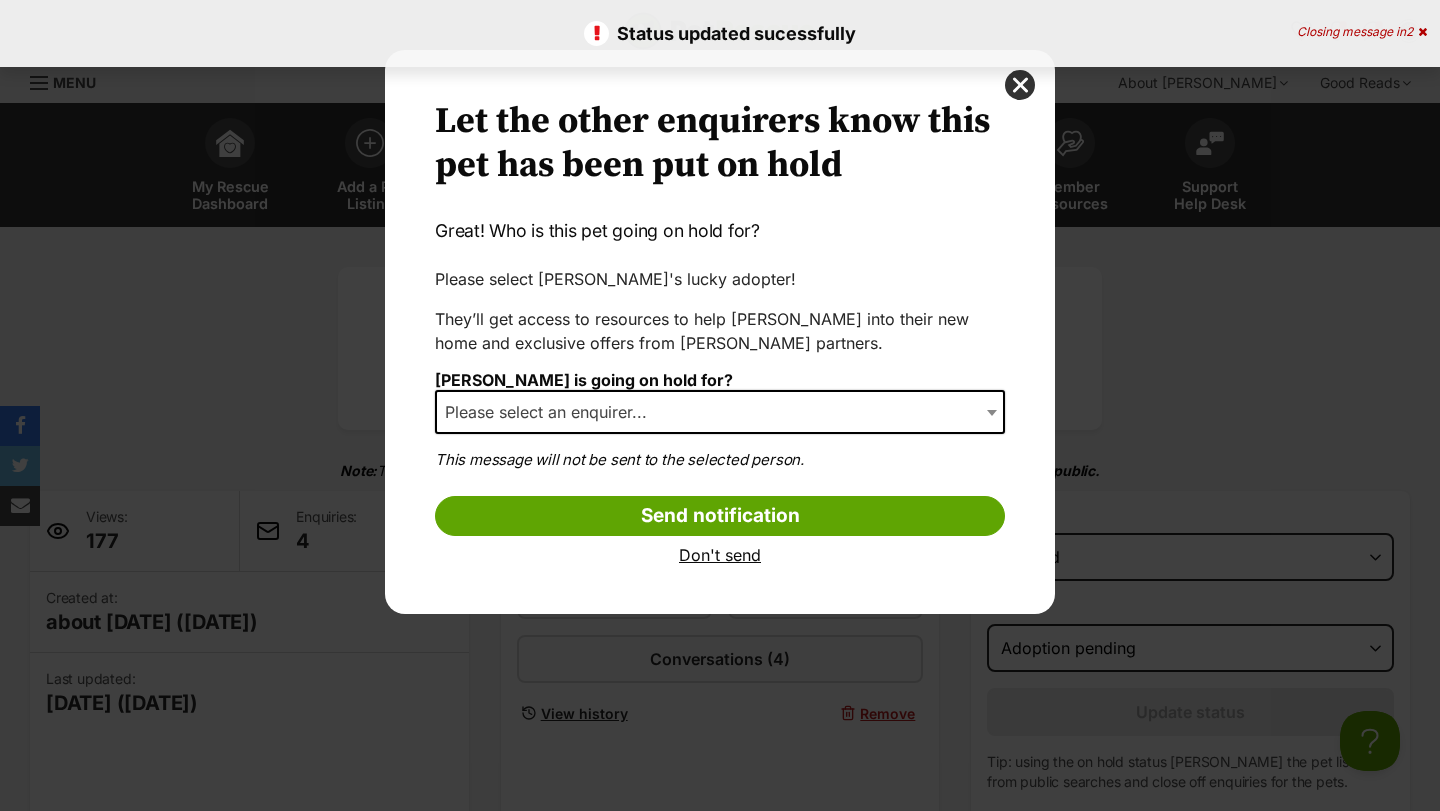 click on "Please select an enquirer..." at bounding box center [552, 412] 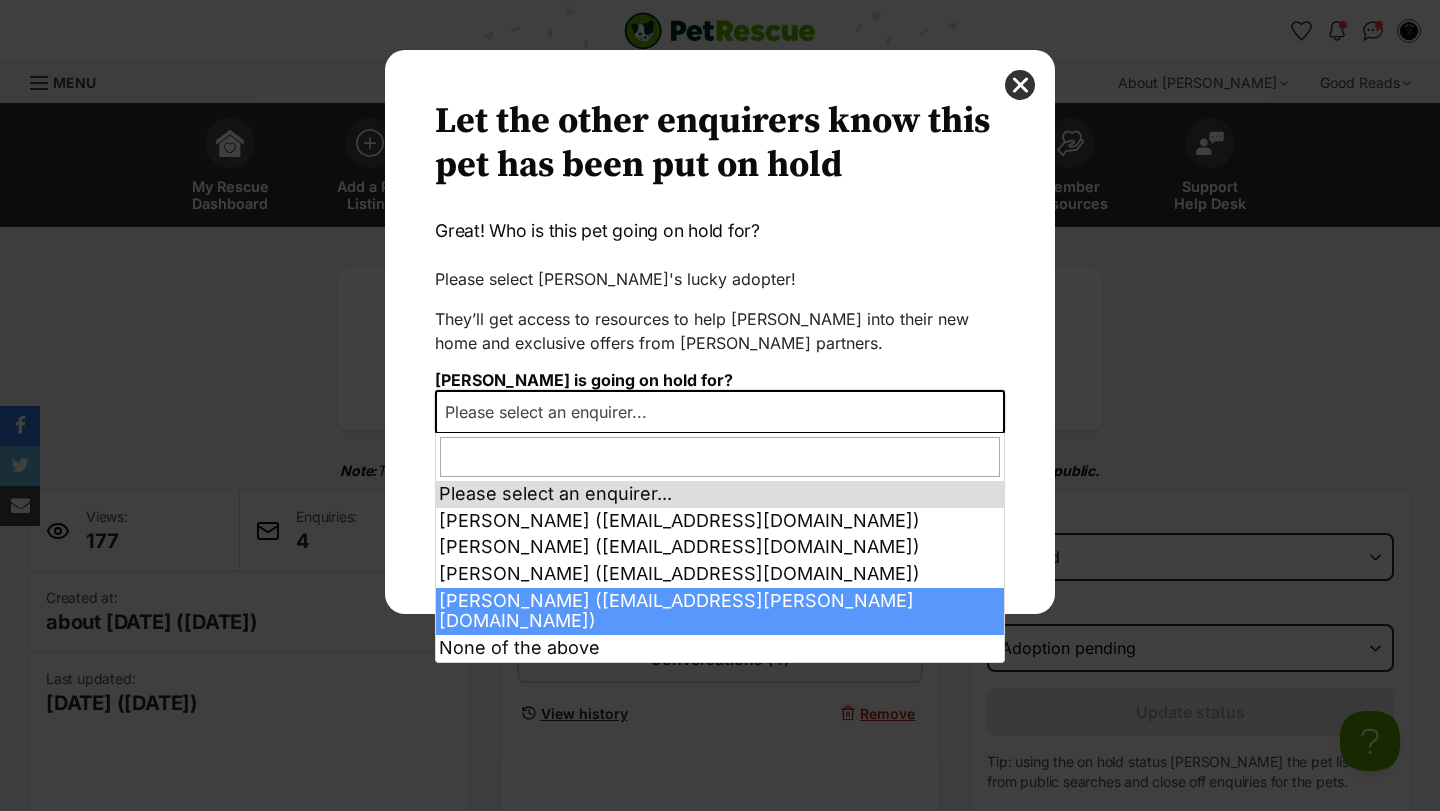 select on "2006049" 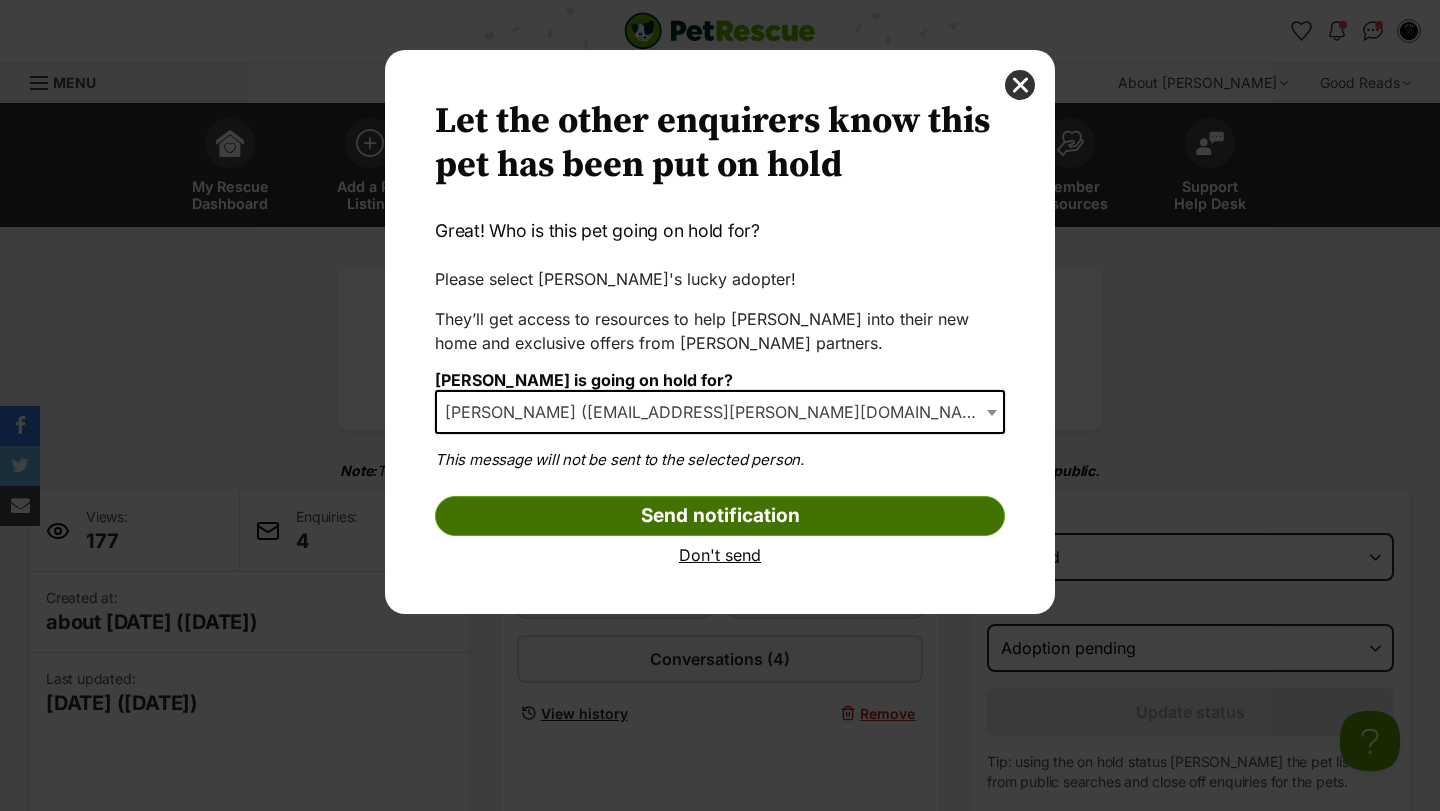 click on "Send notification" at bounding box center (720, 516) 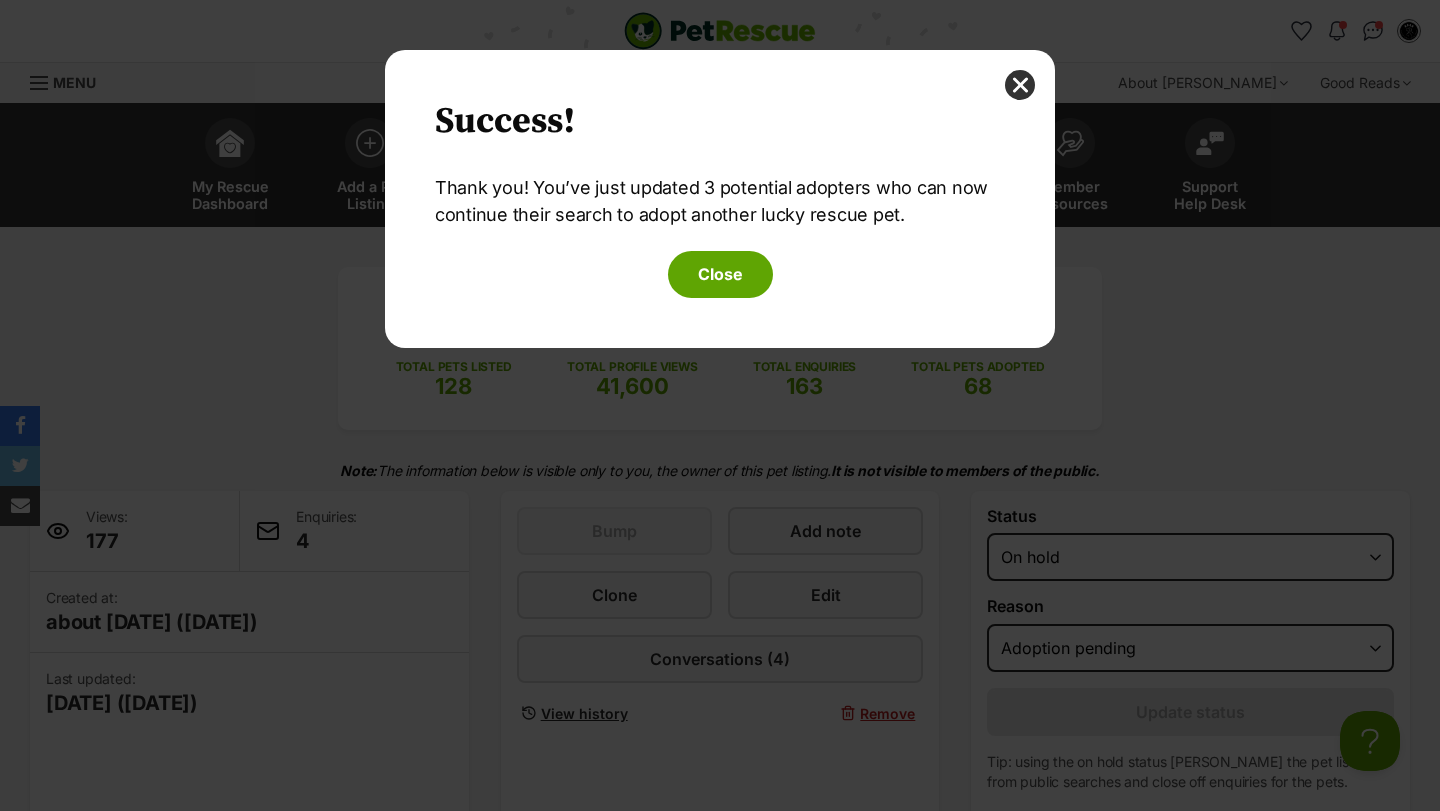click on "Your pet has been marked as on hold
Your pets have been marked as on hold
Would you like to let the other enquirers know these pets have put on hold? We’ll send them a message and refer them back to your other available listings on PetRescue to continue their search.
Preview and edit this message.
Hi there! Thanks so much for your interest in adopting Jason. Jason's profile has now been put on hold.
We'll get back to you with a further update as soon as we have one.
Warm regards,
Healing Angels Animals Rescue
Yes, send enquirers an update
No thanks
Let the other enquirers know this pet has been put on hold
Great! Who is this pet going on hold for?
Great! Who are these pets going on hold for?
Please select Jason's lucky adopter!
They’ll get access to resources to help Jason settle into their new home and exclusive offers from PetRescue partners.
Jason is going on hold for? Please select an enquirer..." at bounding box center (720, 405) 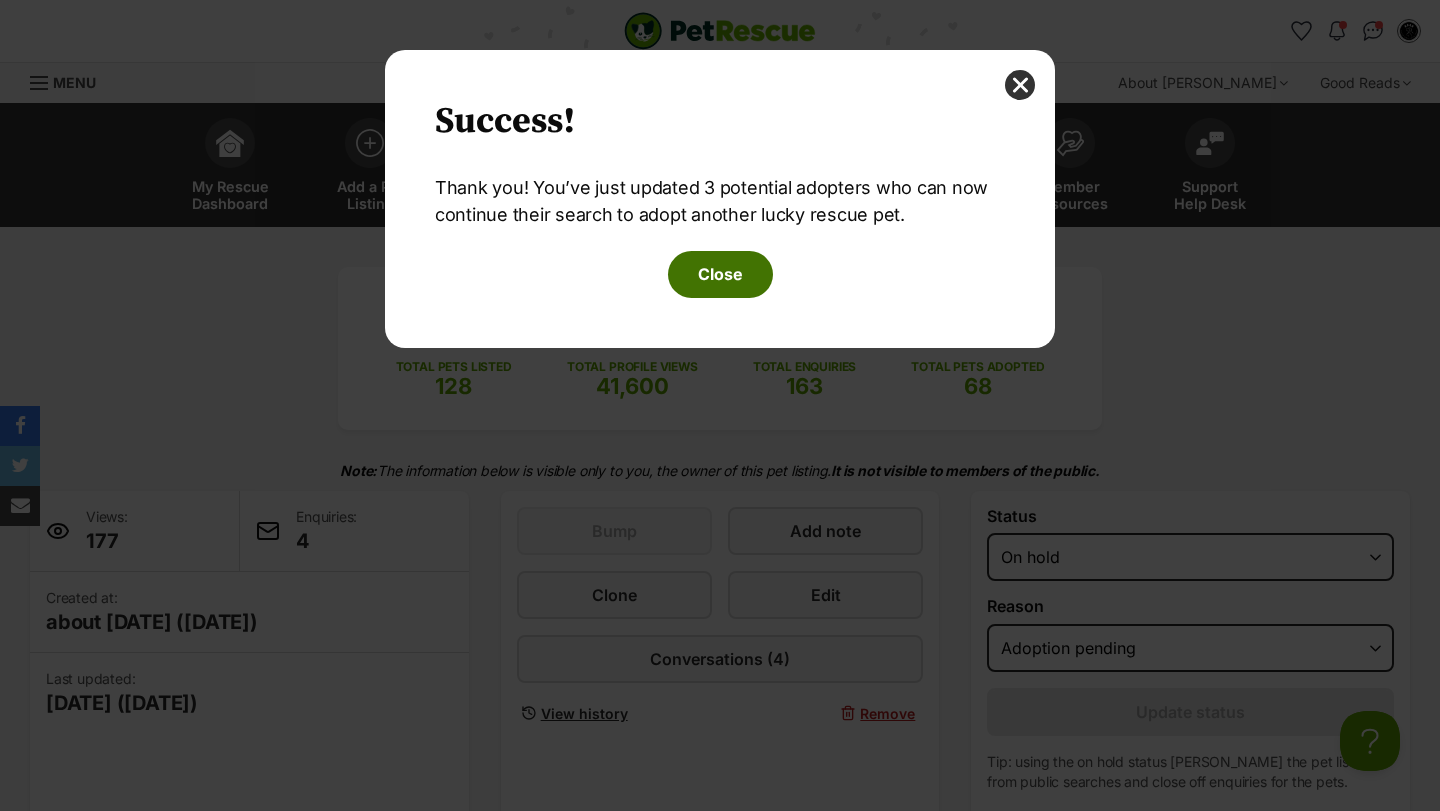 click on "Close" at bounding box center [720, 274] 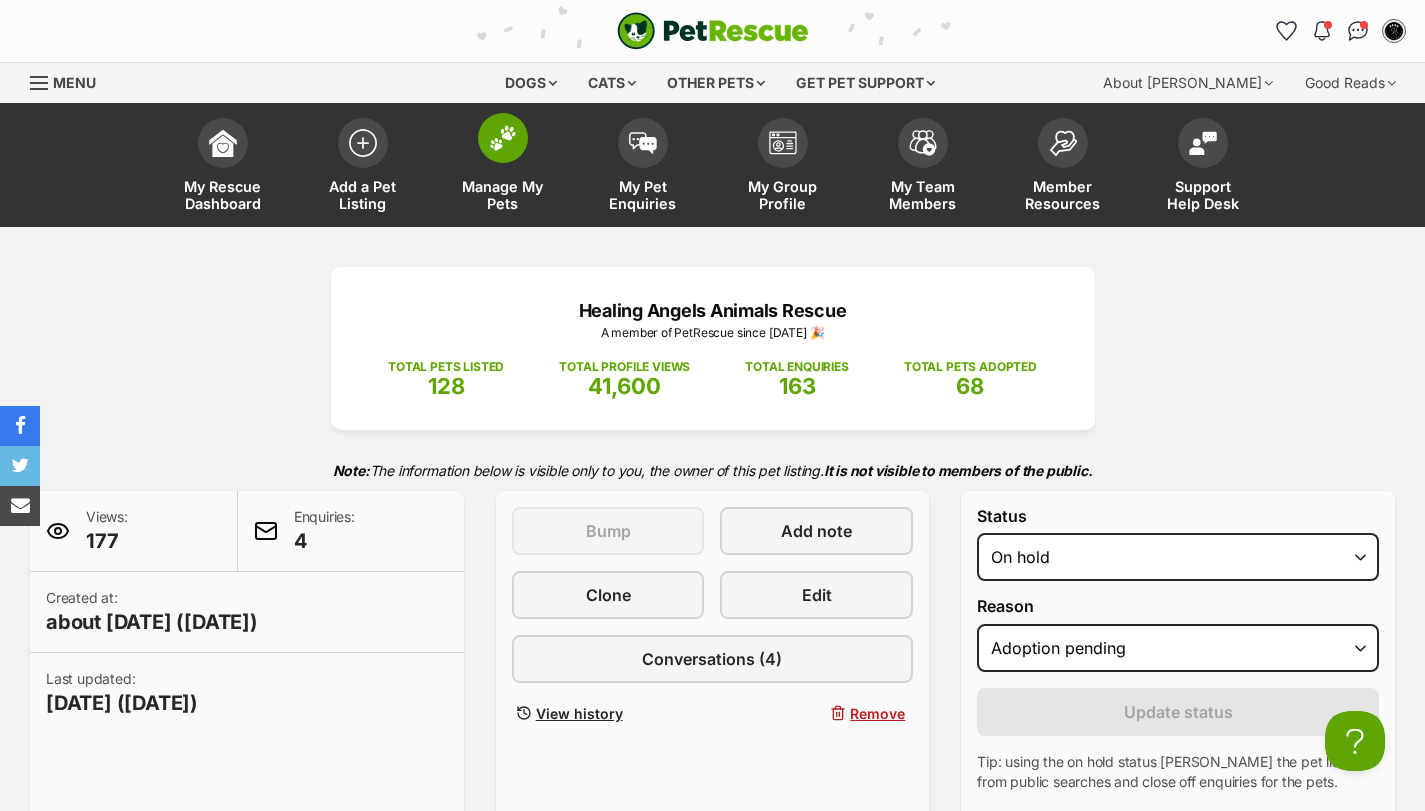 click on "Manage My Pets" at bounding box center (503, 167) 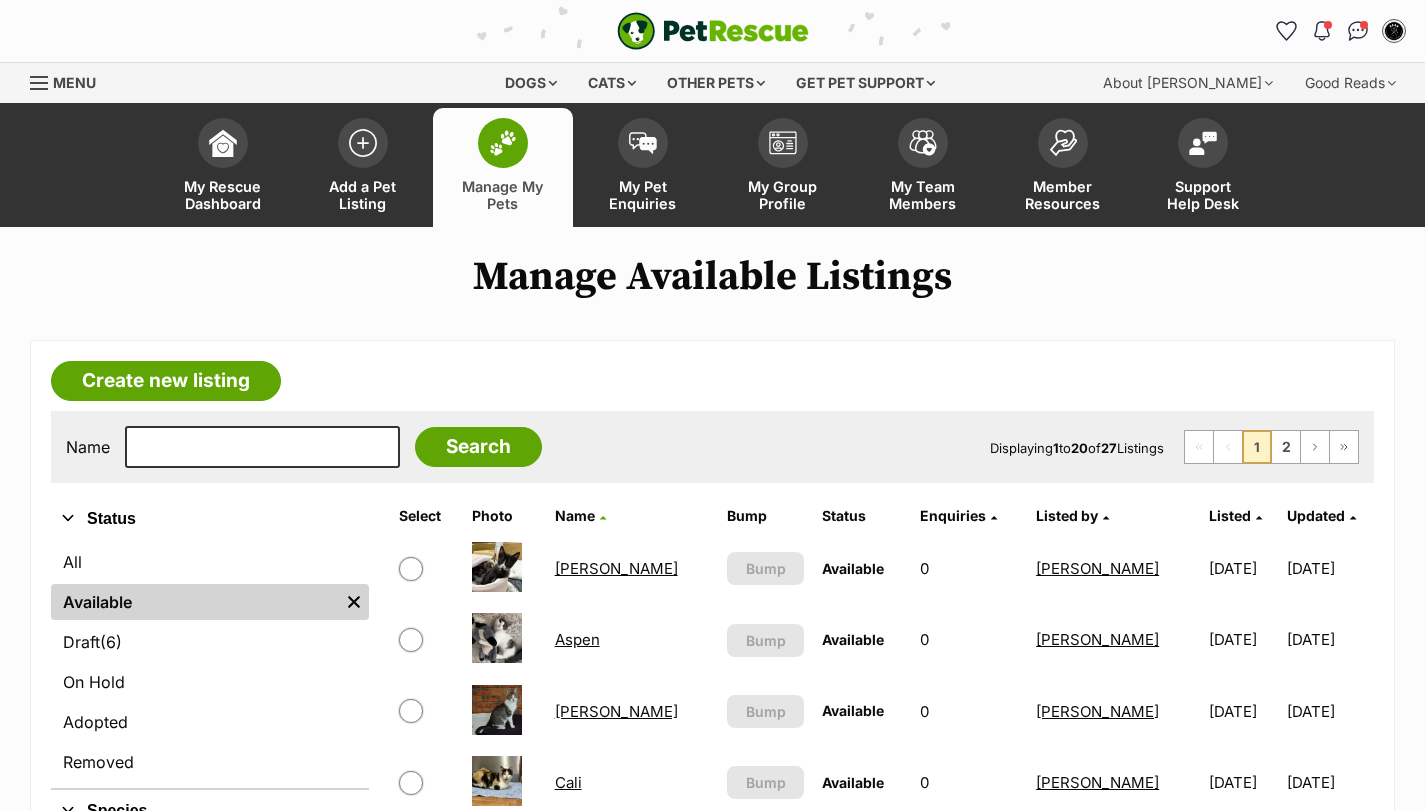 scroll, scrollTop: 0, scrollLeft: 0, axis: both 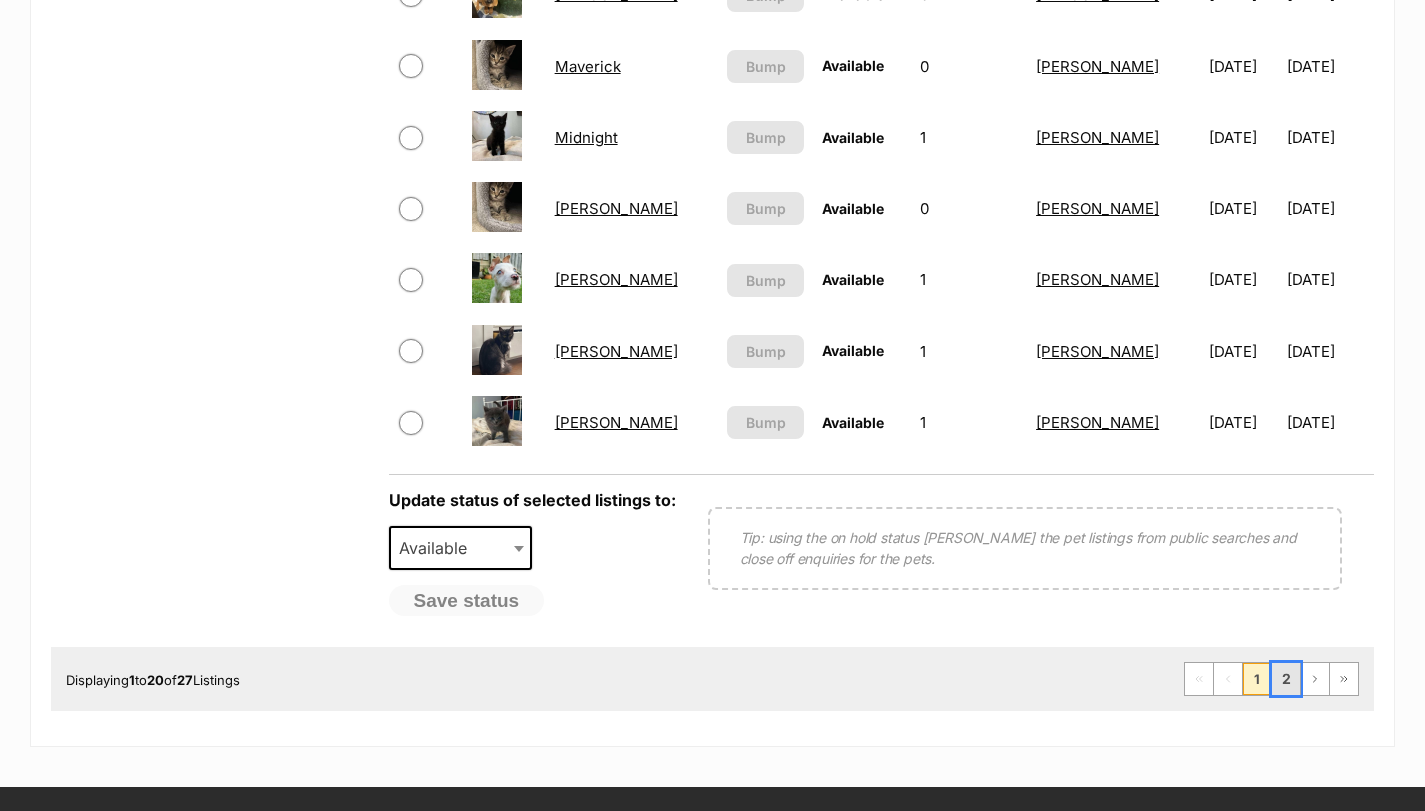 click on "2" at bounding box center (1286, 679) 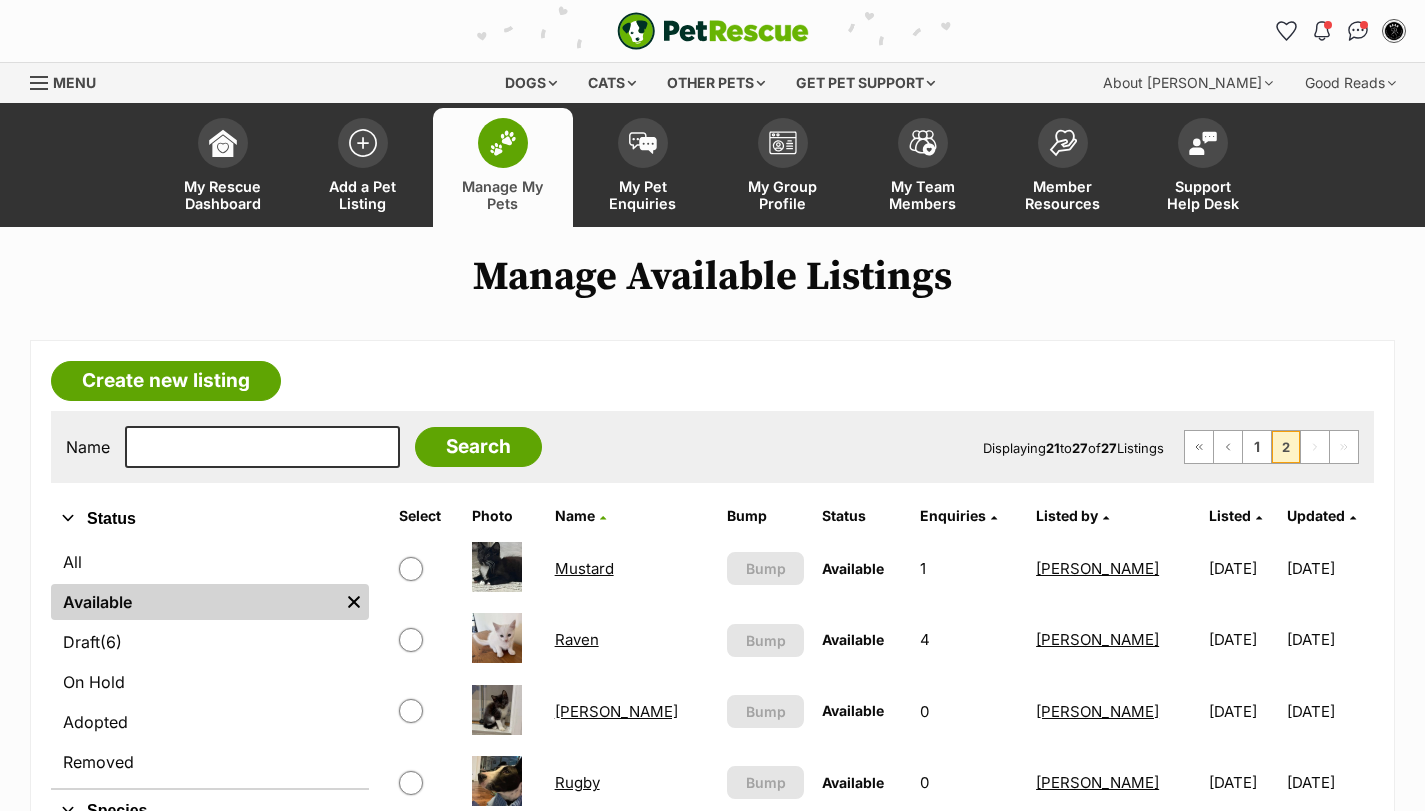 scroll, scrollTop: 600, scrollLeft: 0, axis: vertical 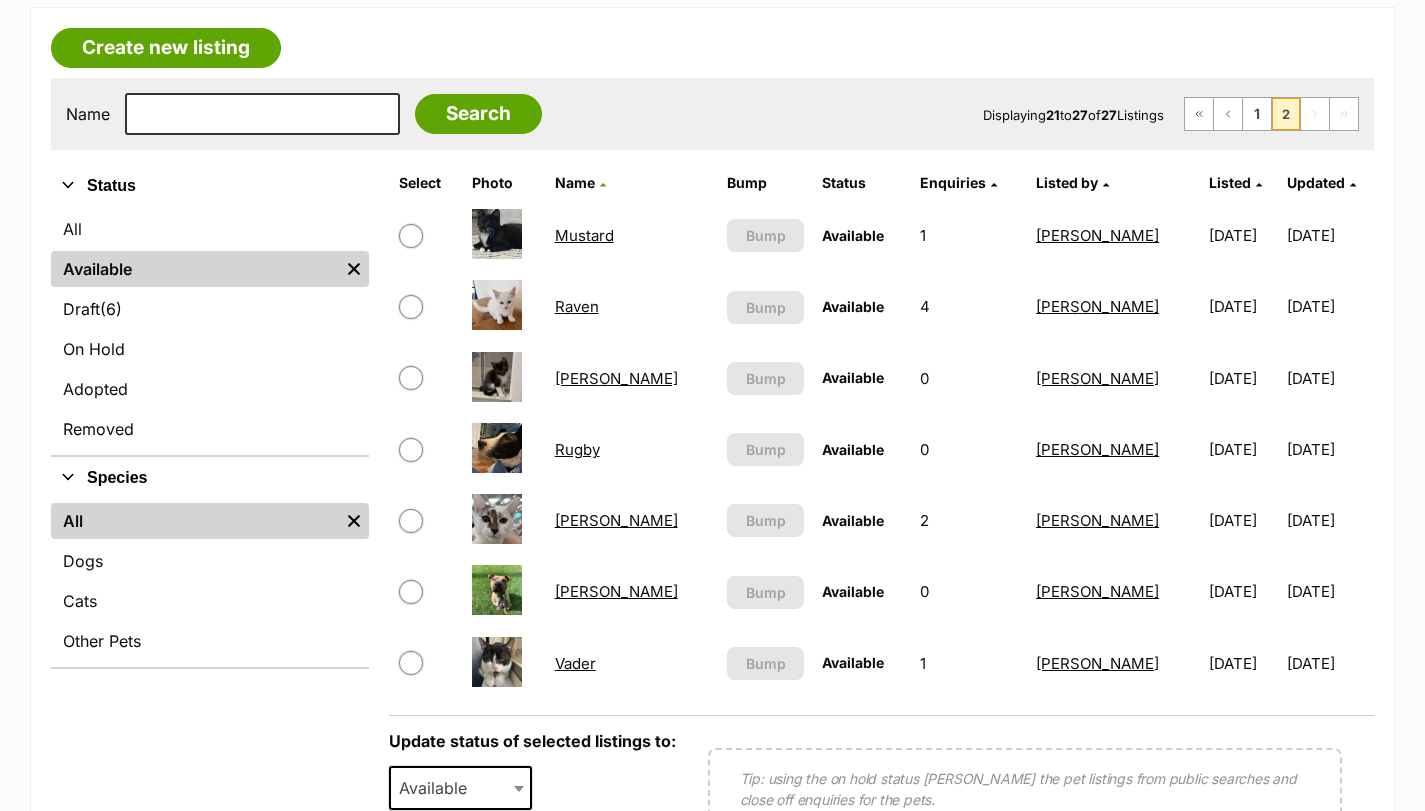 click on "[PERSON_NAME]" at bounding box center [616, 591] 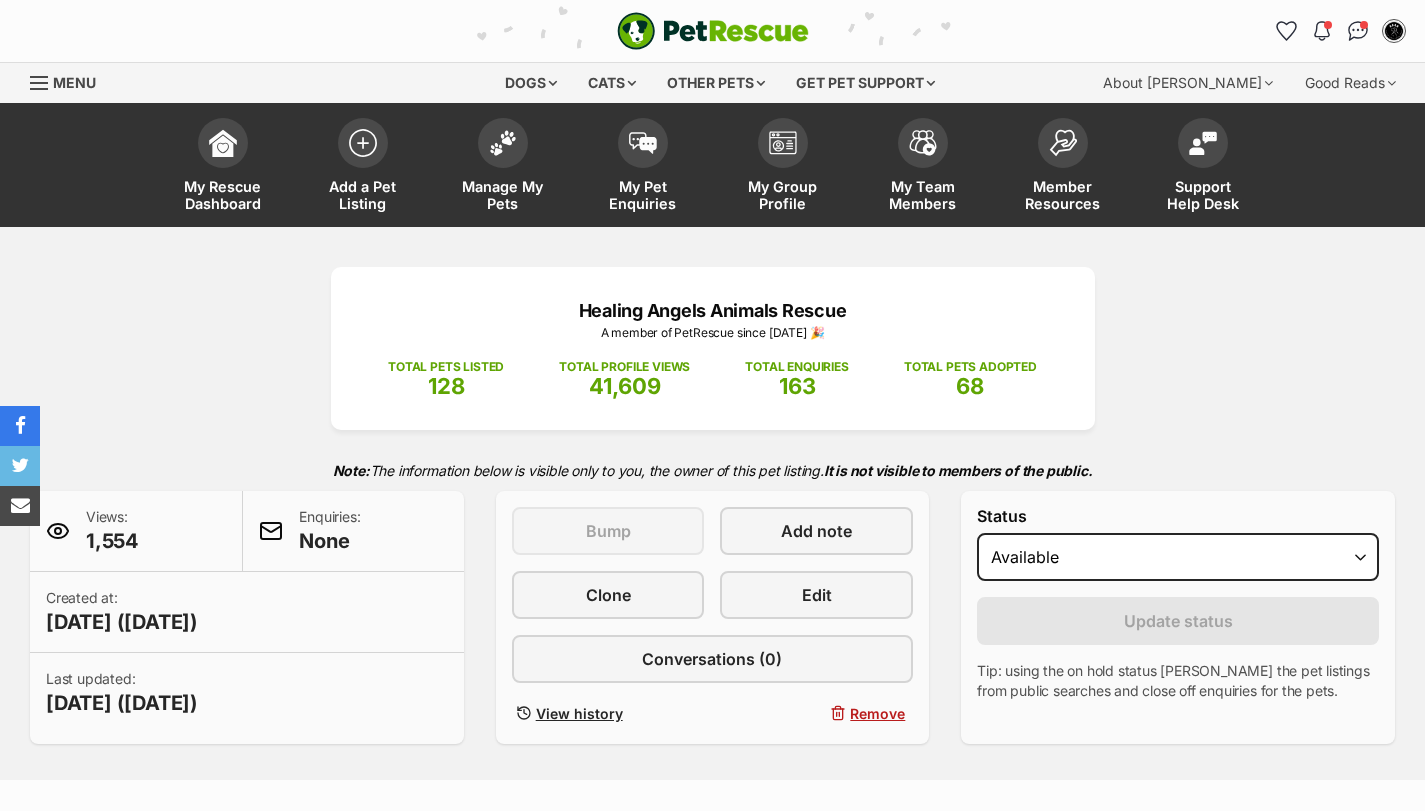 scroll, scrollTop: 0, scrollLeft: 0, axis: both 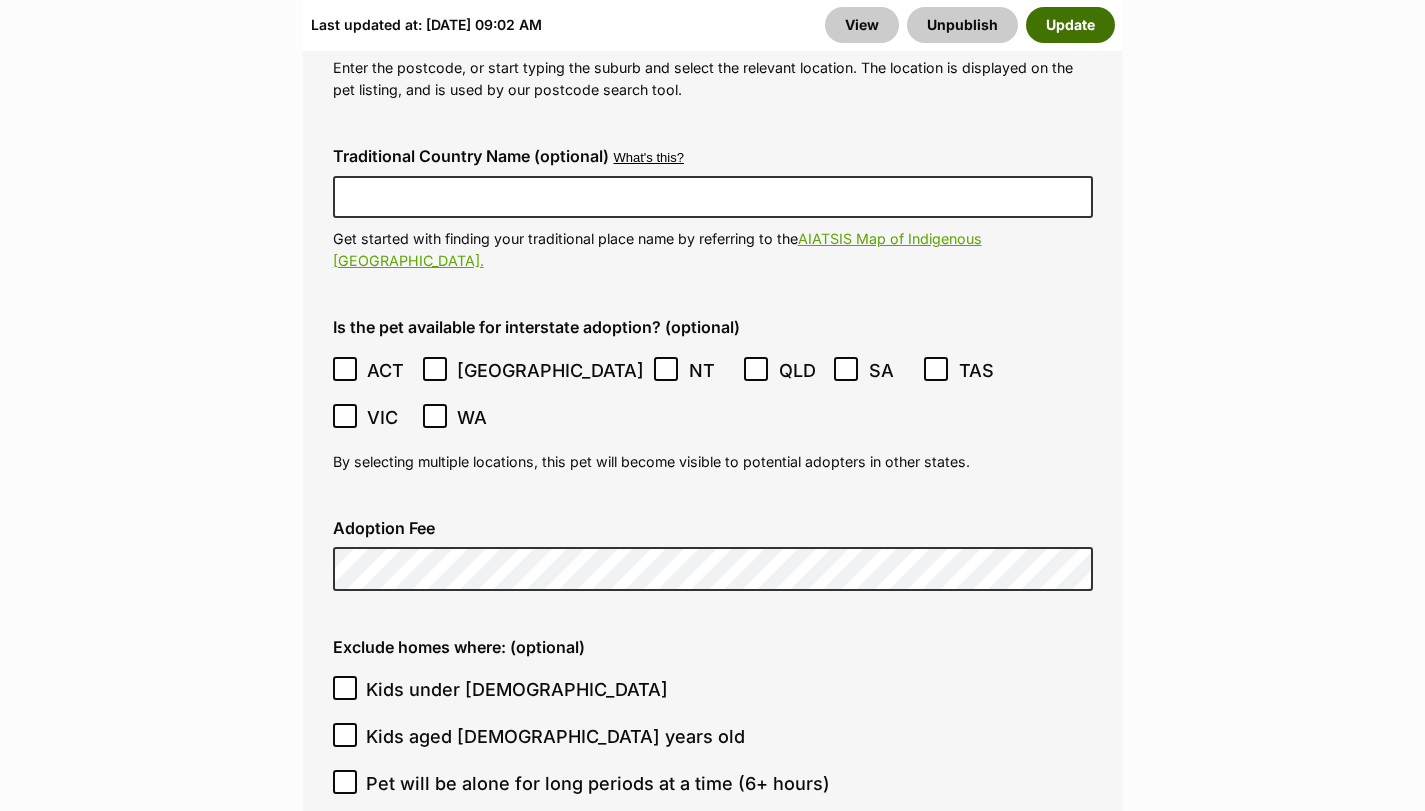 click on "Update" at bounding box center (1070, 25) 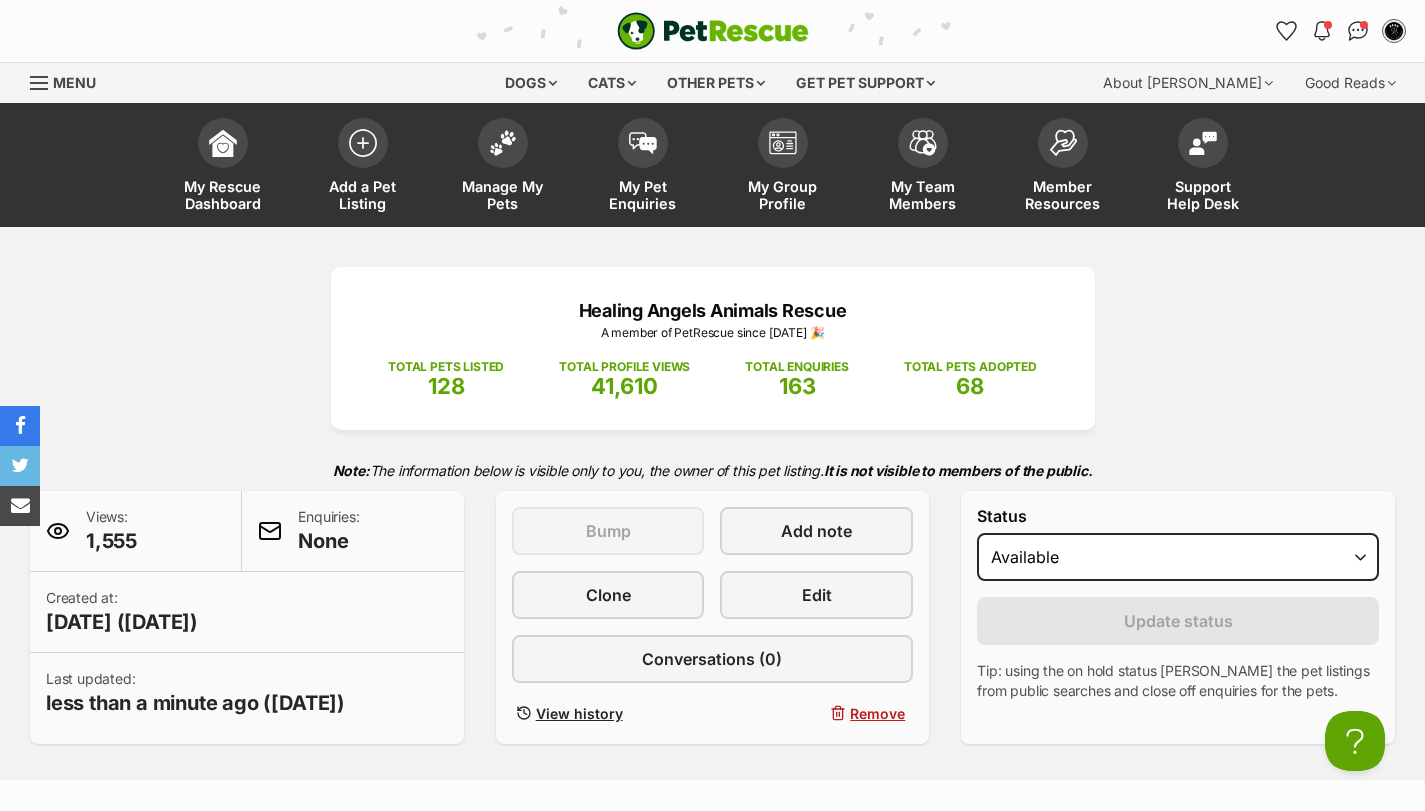 scroll, scrollTop: 0, scrollLeft: 0, axis: both 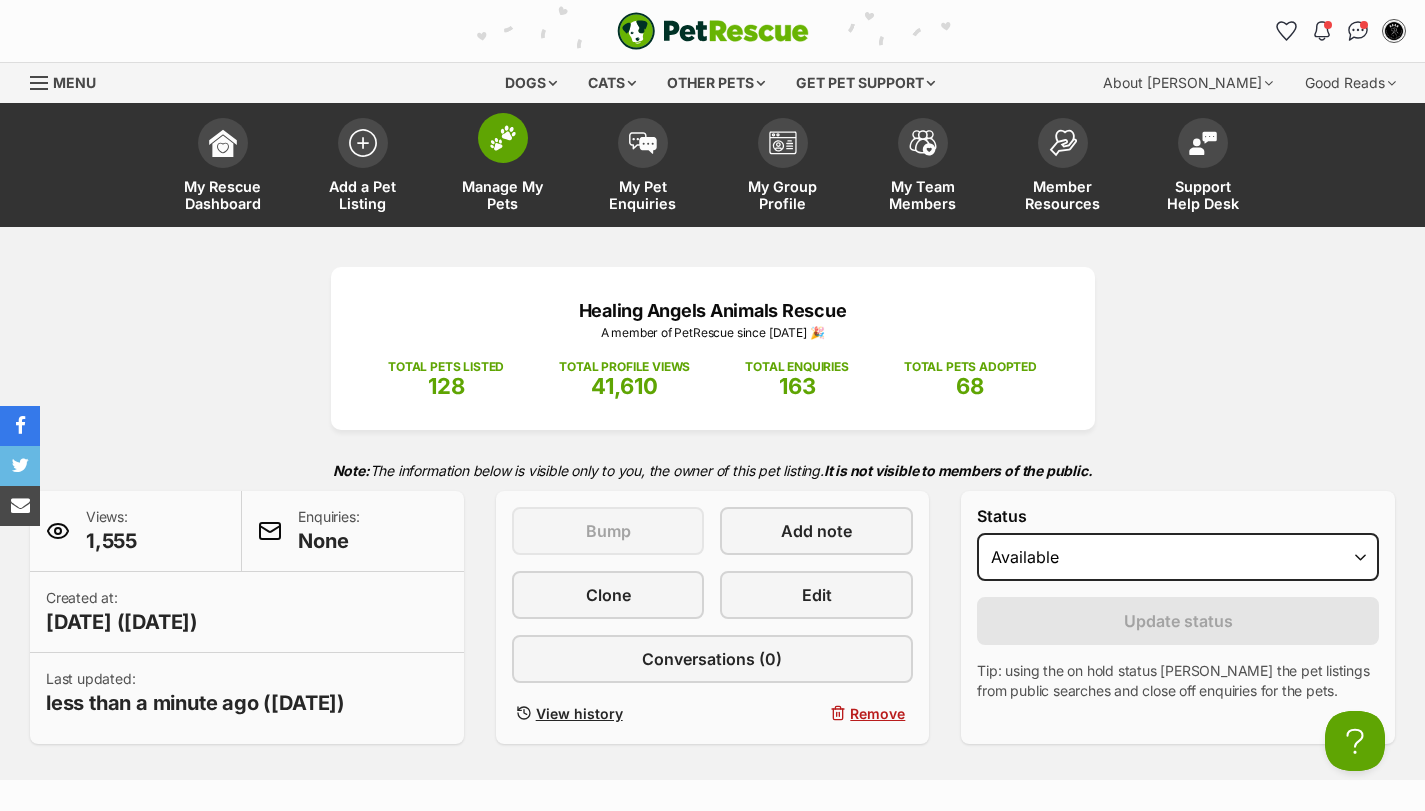 click at bounding box center [503, 138] 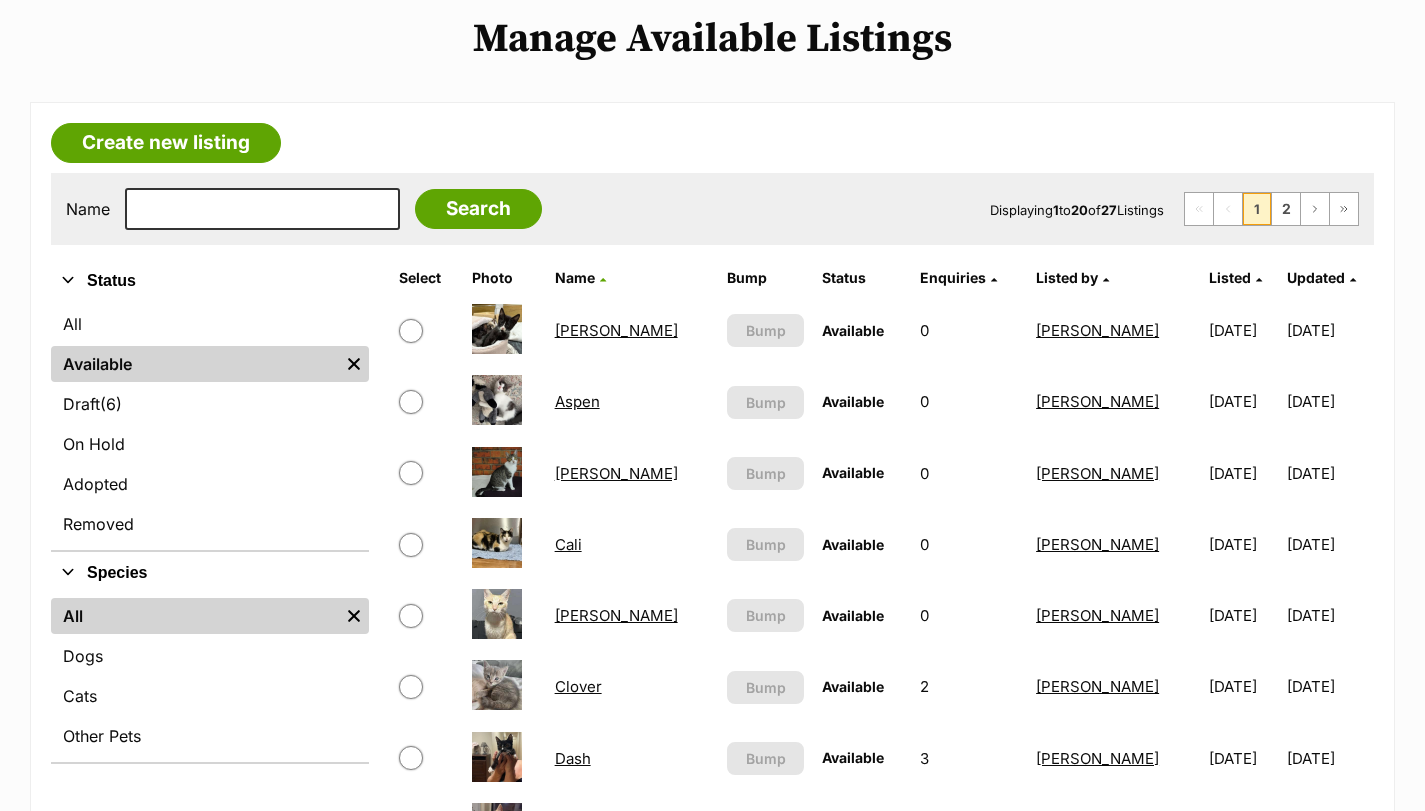 scroll, scrollTop: 0, scrollLeft: 0, axis: both 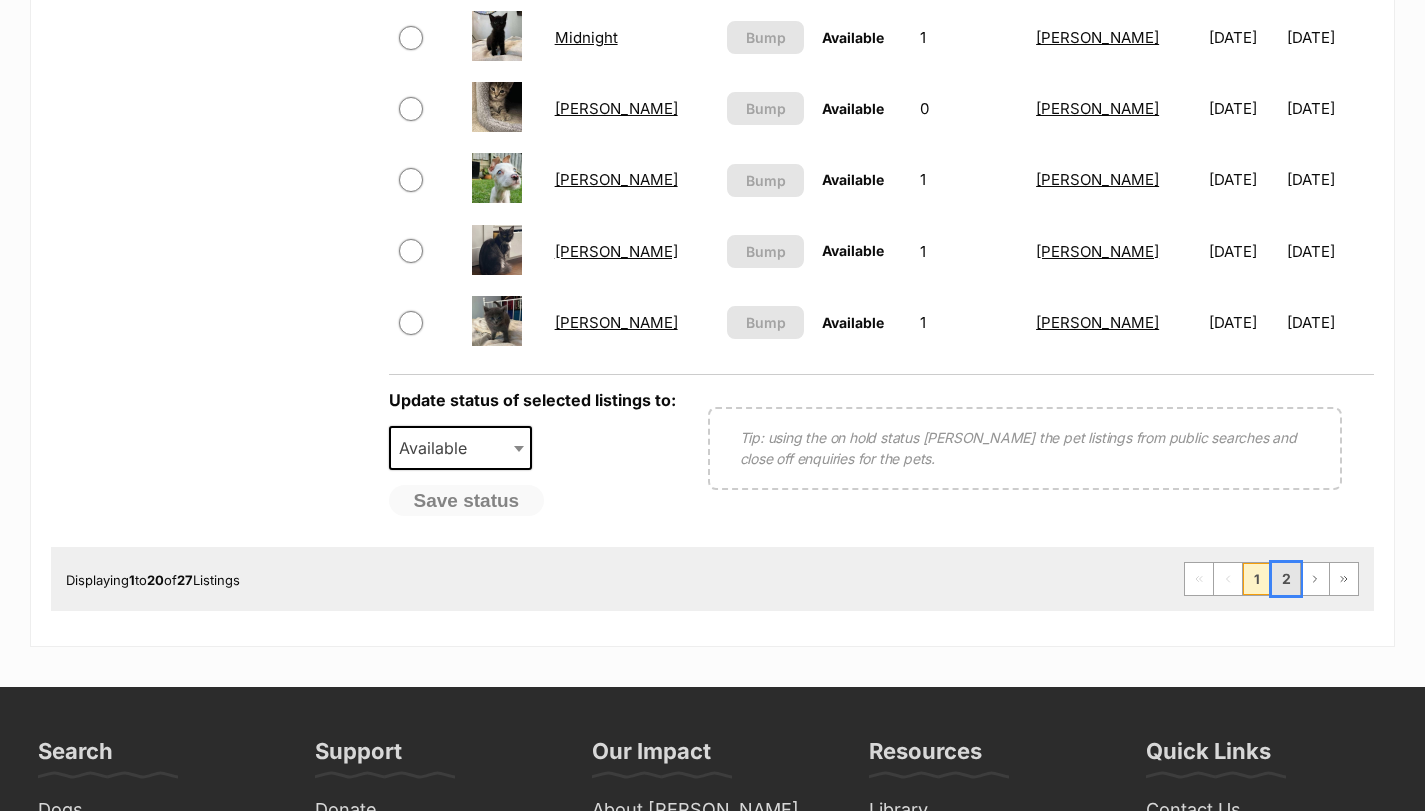 click on "2" at bounding box center [1286, 579] 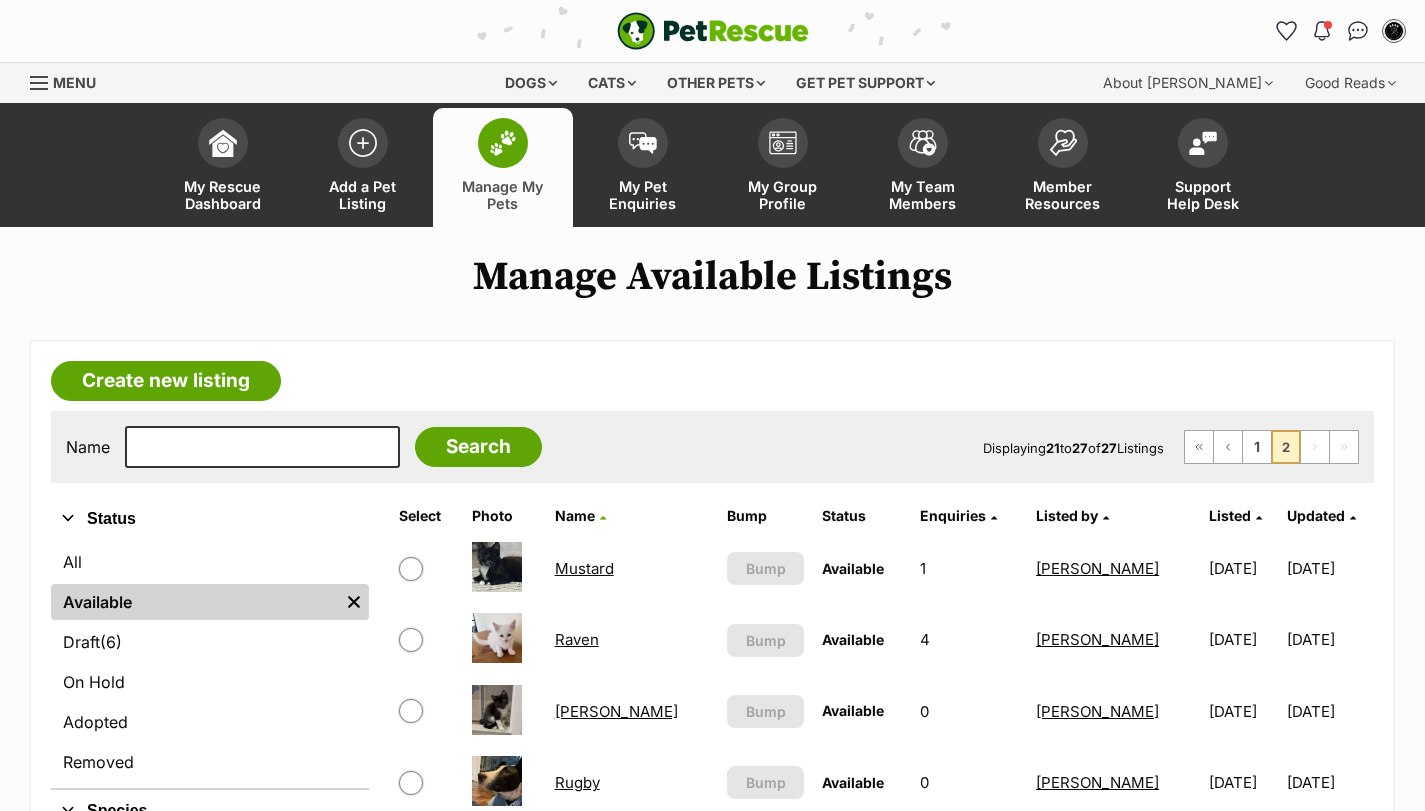 scroll, scrollTop: 267, scrollLeft: 0, axis: vertical 